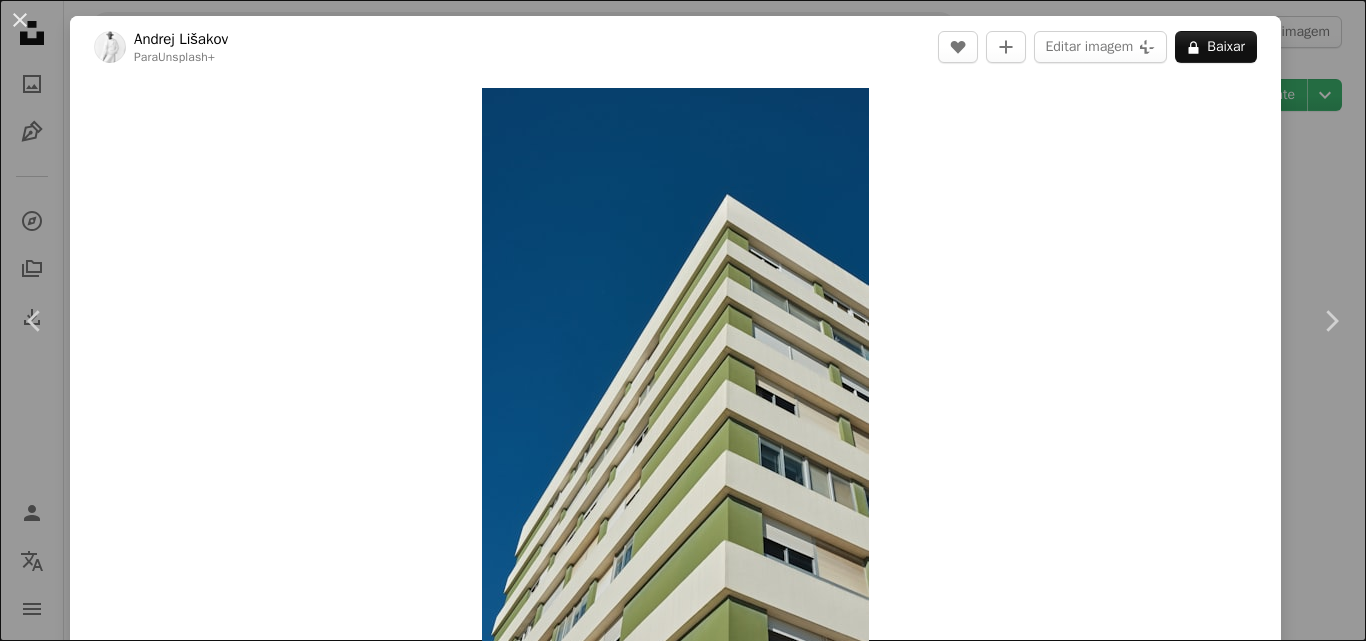 scroll, scrollTop: 5309, scrollLeft: 0, axis: vertical 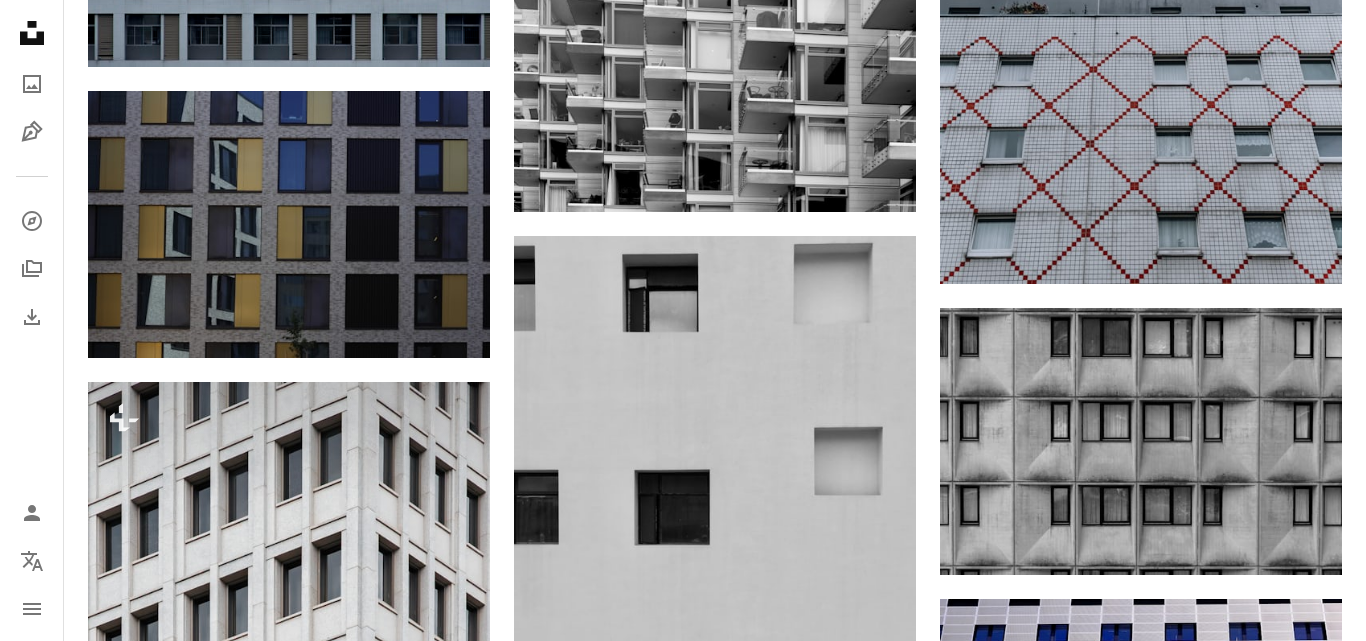 click on "A heart A plus sign [FIRST] [LAST] Disponível para contratação A checkmark inside of a circle Arrow pointing down A heart A plus sign [FIRST] [LAST] Disponível para contratação A checkmark inside of a circle Arrow pointing down A heart A plus sign [FIRST] [LAST] Arrow pointing down A heart A plus sign [FIRST] [LAST] Arrow pointing down A heart A plus sign [FIRST] [LAST] Arrow pointing down A heart A plus sign [FIRST] [LAST] Disponível para contratação A checkmark inside of a circle Arrow pointing down Plus sign for Unsplash+ A heart A plus sign [FIRST] [LAST] Para  Unsplash+ A lock   Baixar A heart A plus sign [FIRST] [LAST] Disponível para contratação A checkmark inside of a circle Arrow pointing down A heart A plus sign [FIRST] [LAST] Disponível para contratação A checkmark inside of a circle Arrow pointing down A heart A plus sign [FIRST] [LAST] Arrow pointing down A heart A plus sign [FIRST] [LAST] Arrow pointing down A heart A plus sign [FIRST] [LAST] Disponível para contratação A checkmark inside of a circle Arrow pointing down Plus sign for Unsplash+ Para" at bounding box center (289, 643) 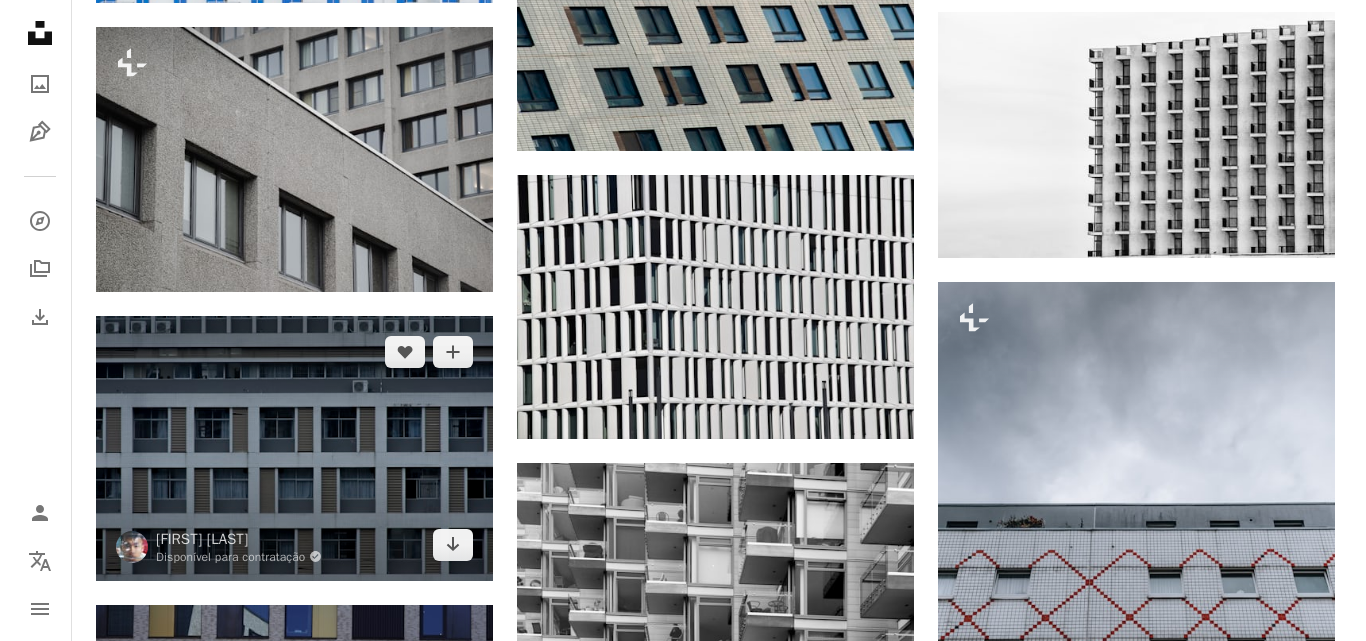scroll, scrollTop: 5870, scrollLeft: 0, axis: vertical 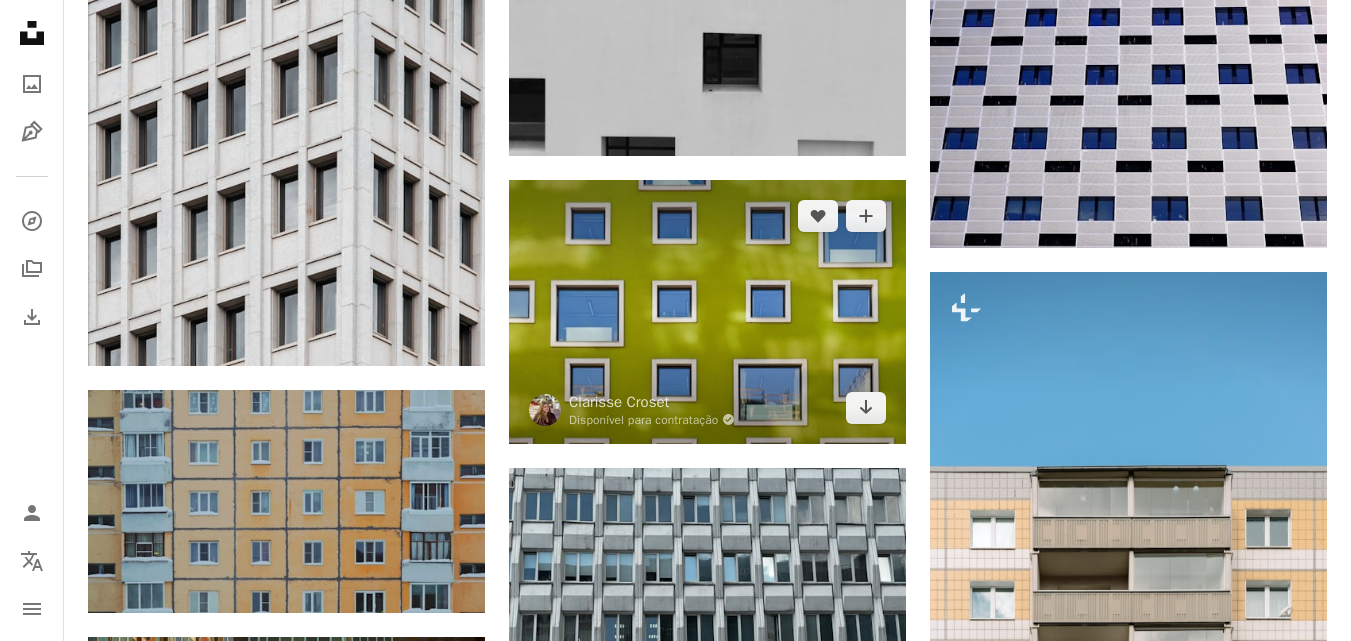 click at bounding box center [707, 312] 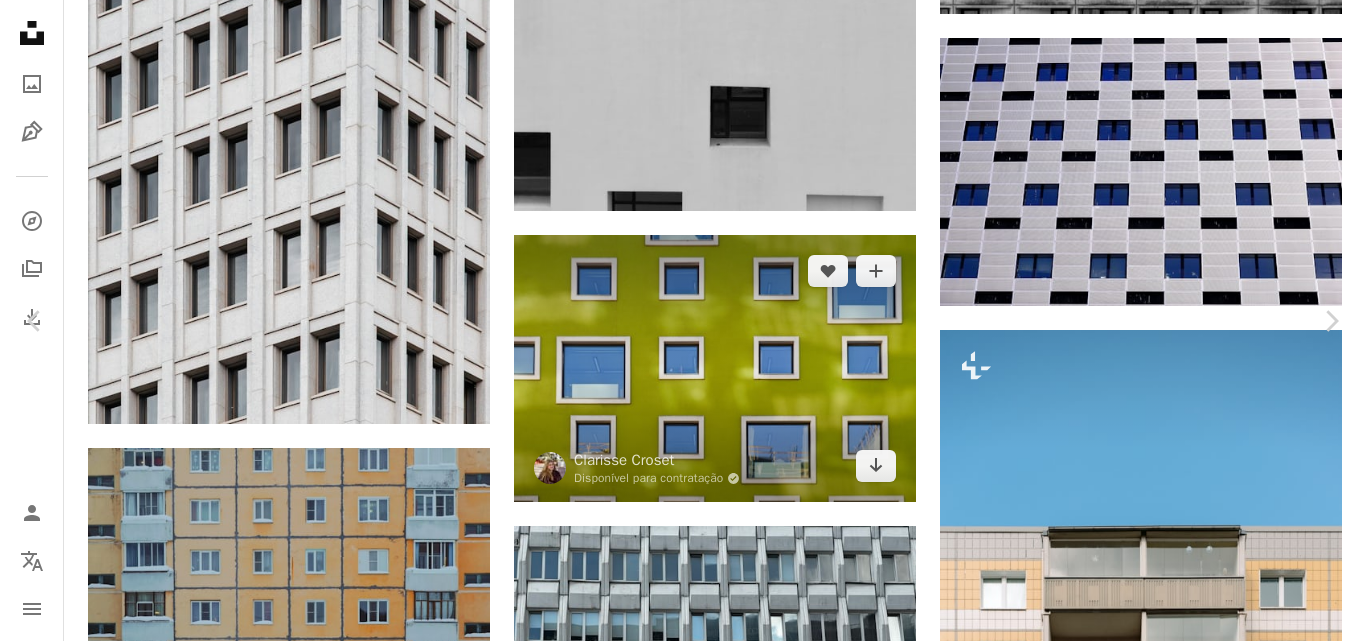 scroll, scrollTop: 1122, scrollLeft: 0, axis: vertical 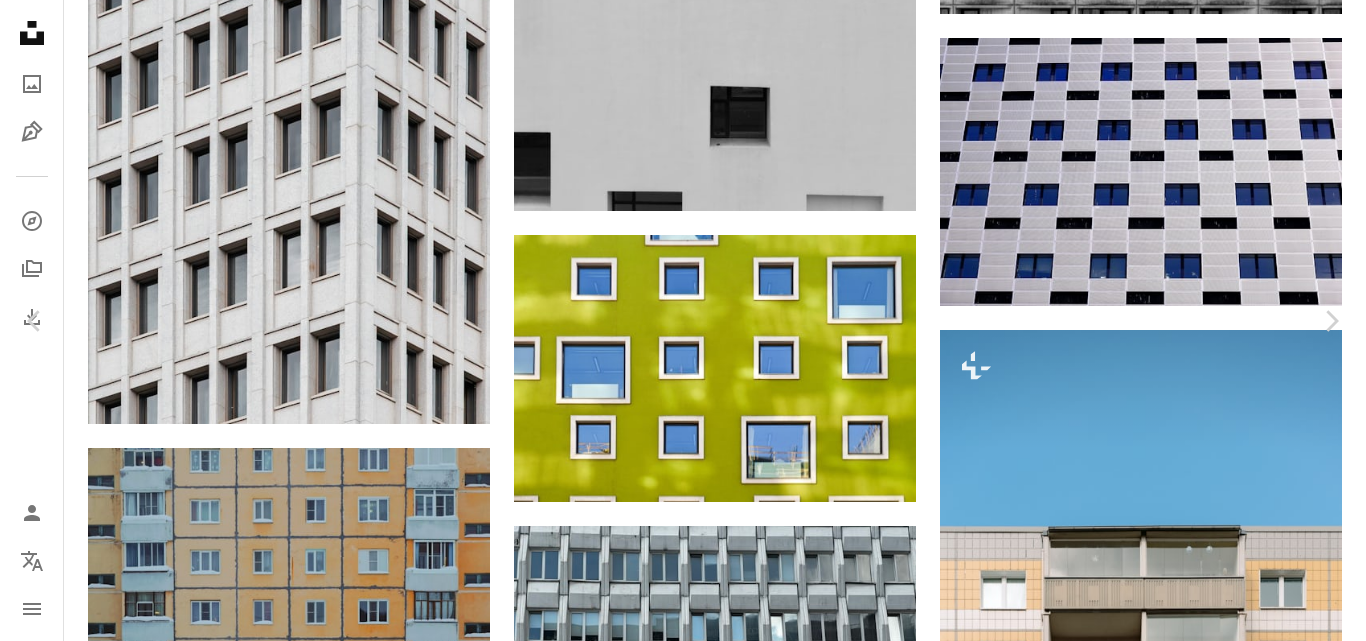 click at bounding box center [230, 4948] 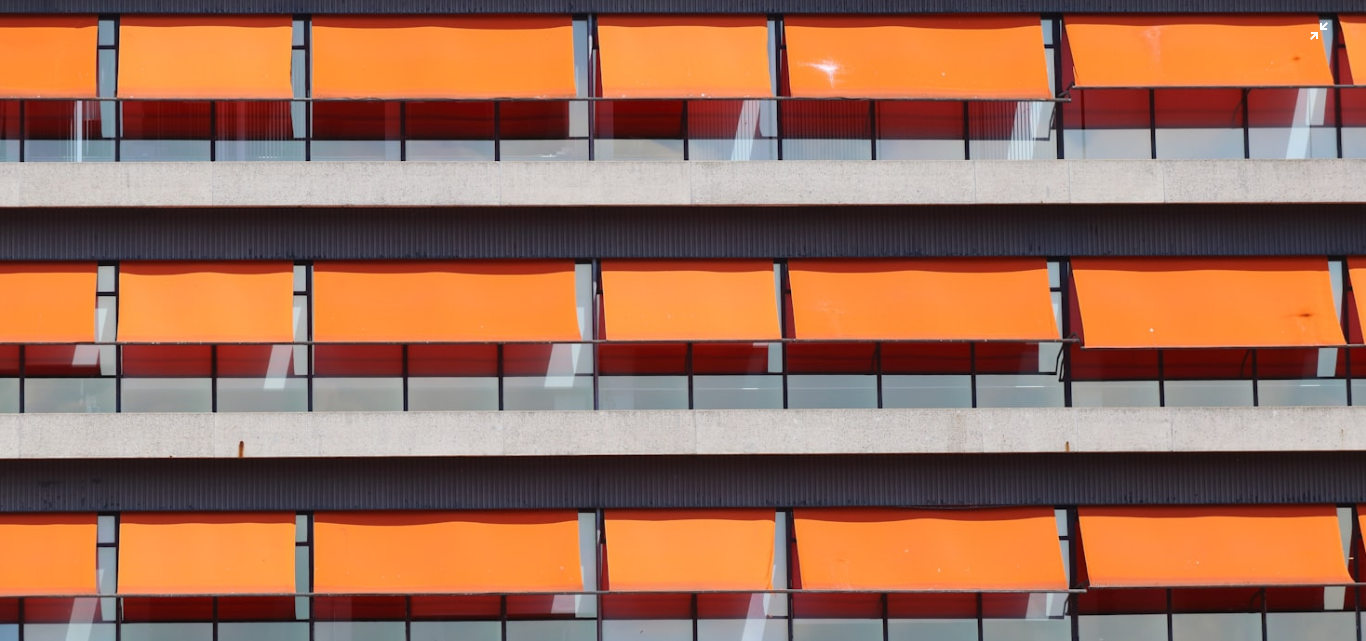 scroll, scrollTop: 126, scrollLeft: 0, axis: vertical 